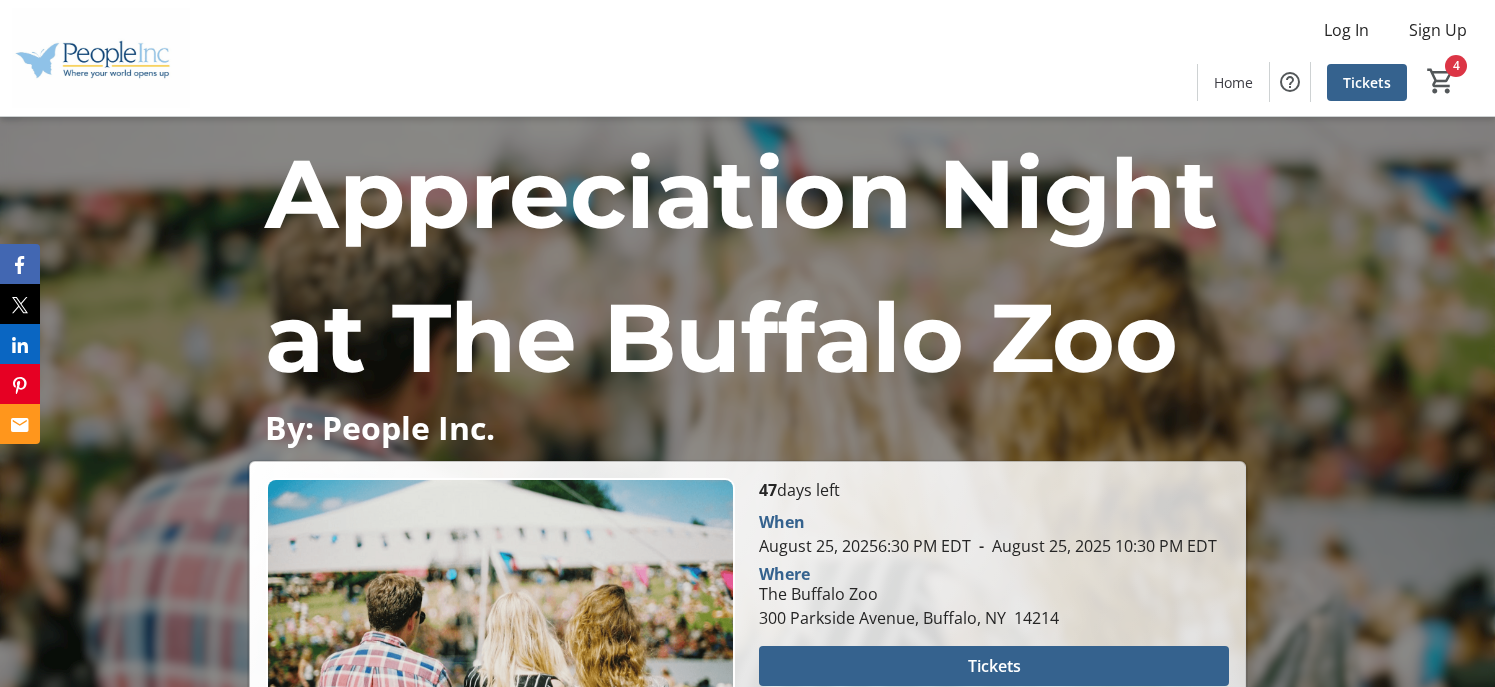 scroll, scrollTop: 0, scrollLeft: 0, axis: both 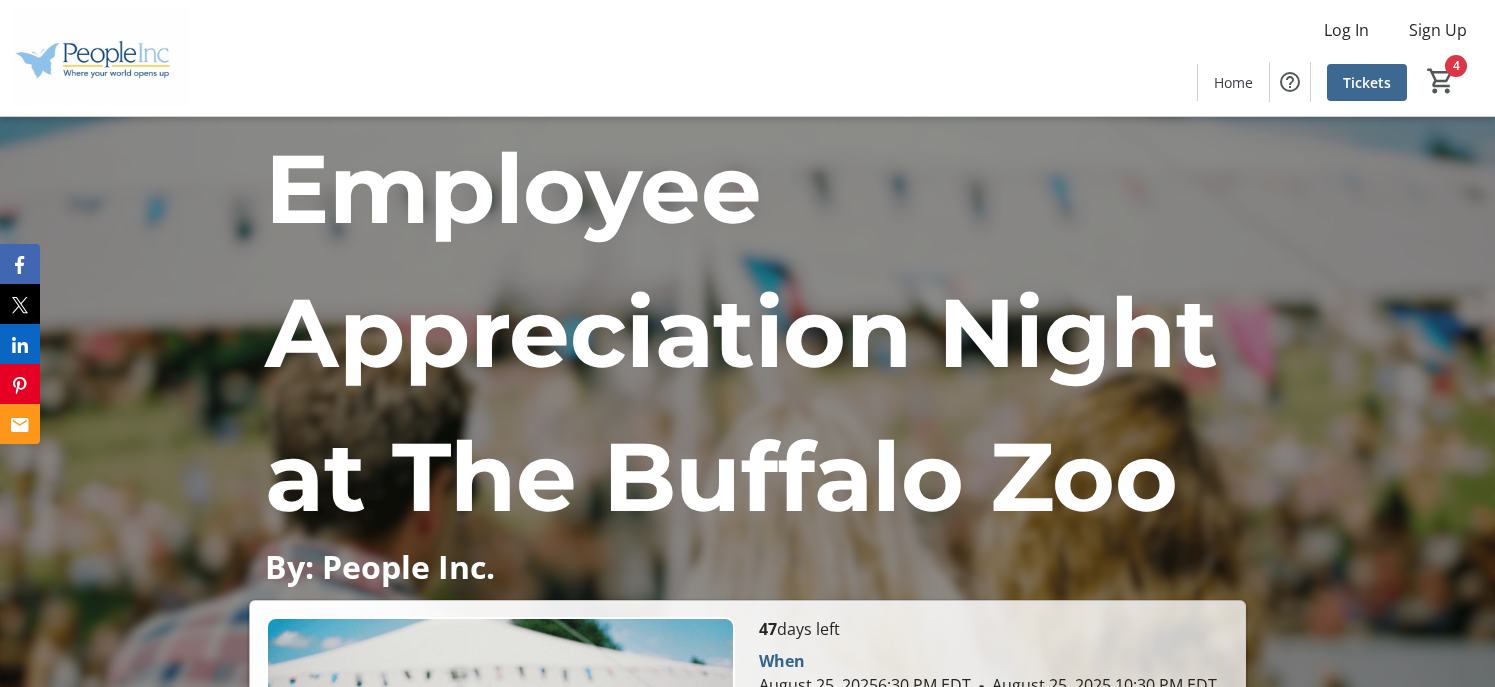 click on "Tickets" at bounding box center (1367, 82) 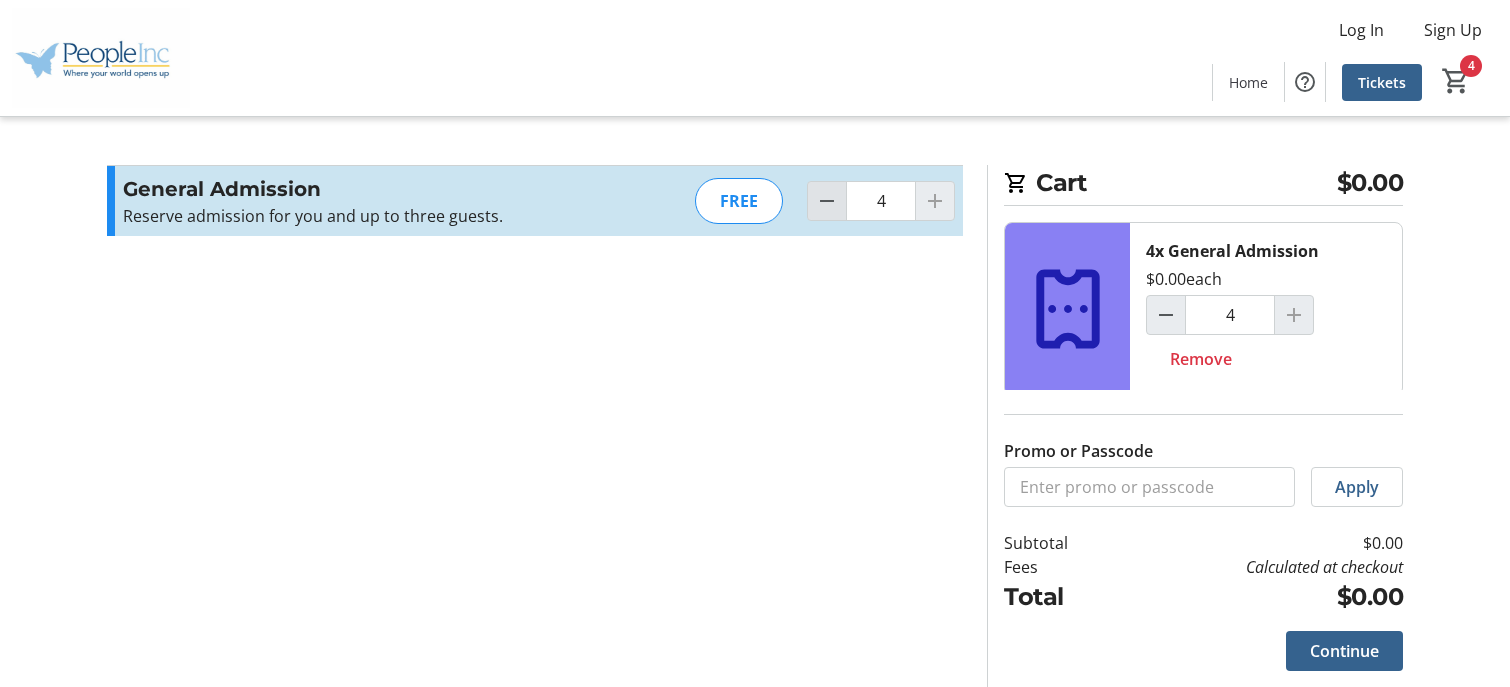 click at bounding box center (827, 201) 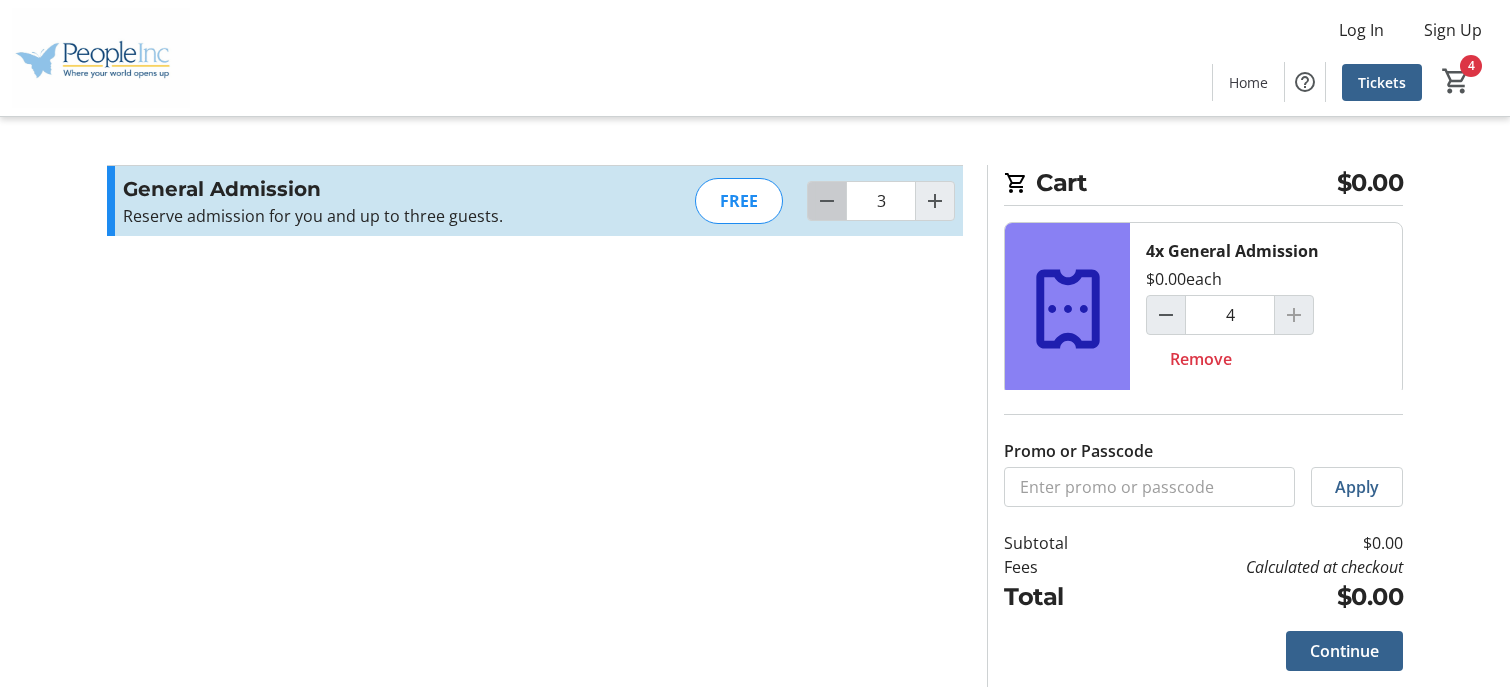 click at bounding box center (827, 201) 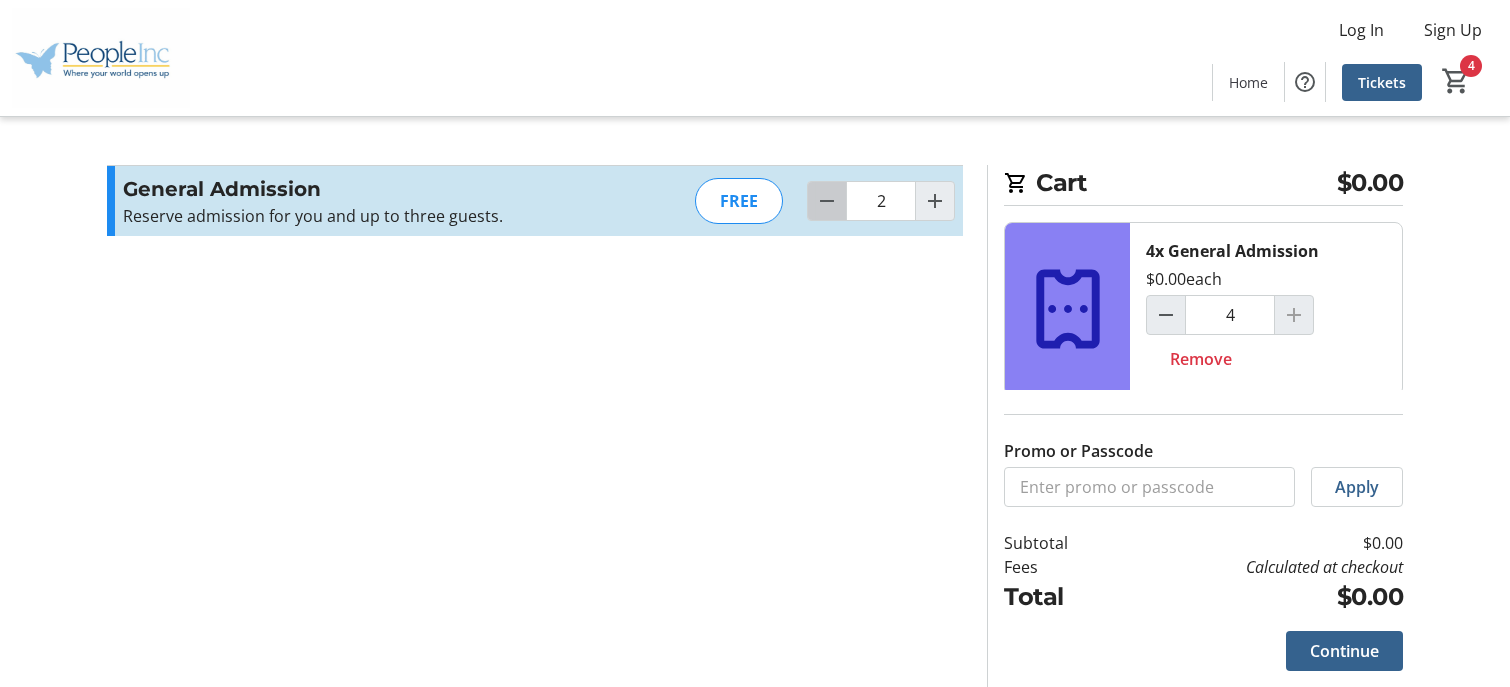click at bounding box center [827, 201] 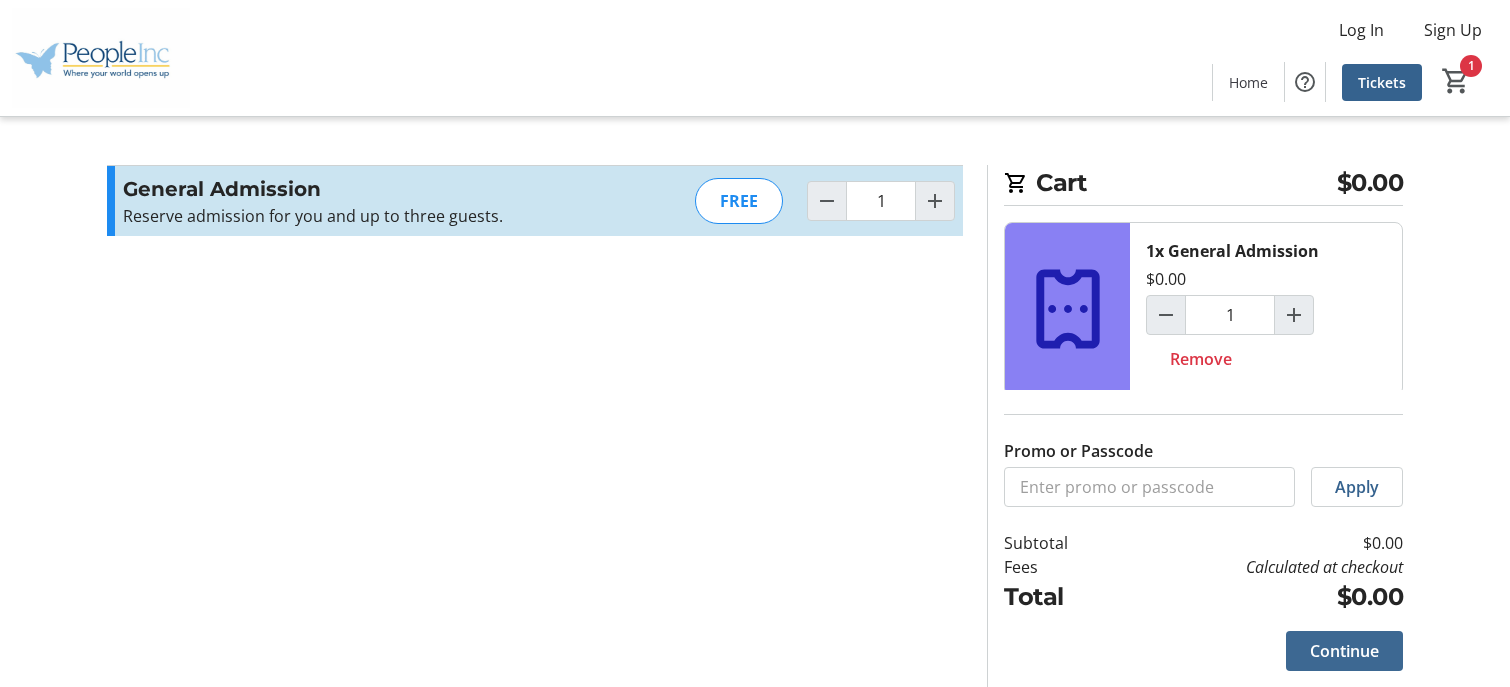 click on "Continue" at bounding box center [1344, 651] 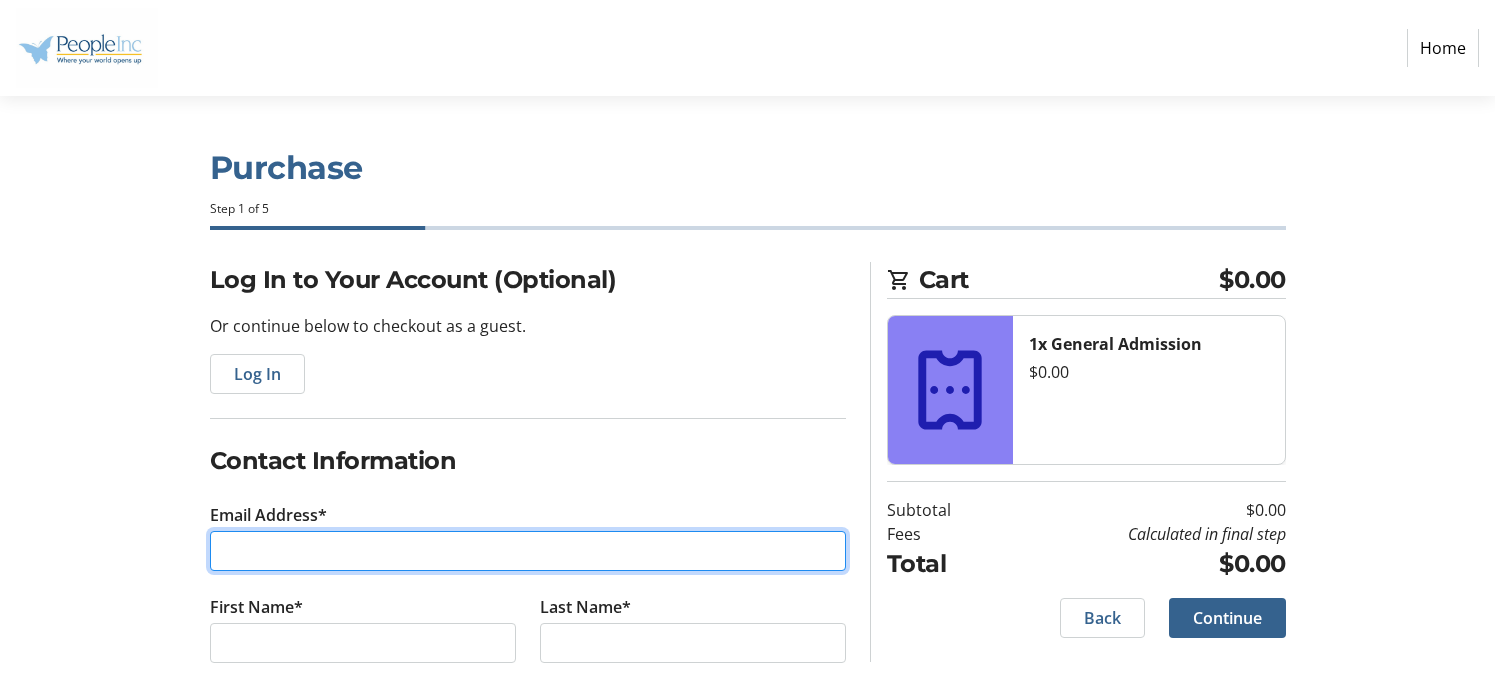 click on "Email Address*" at bounding box center [528, 551] 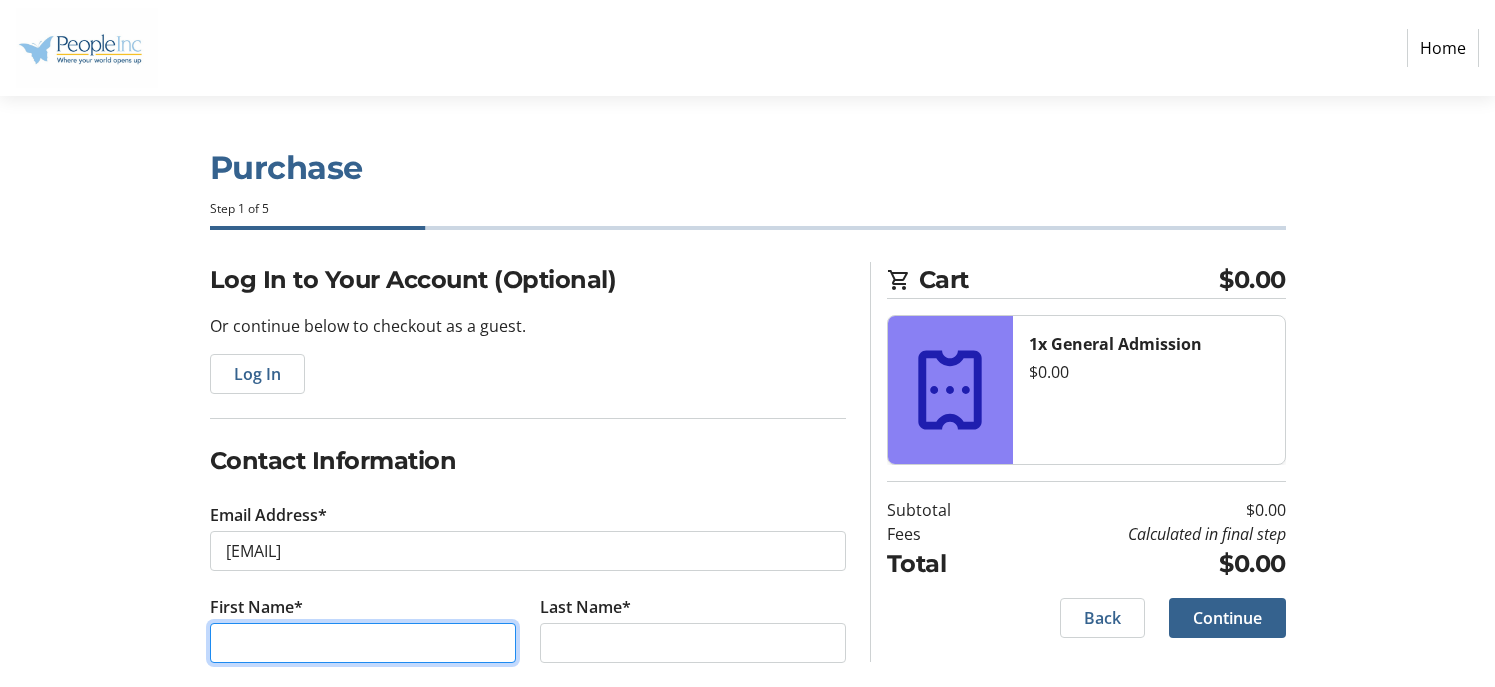 type on "[FIRST]" 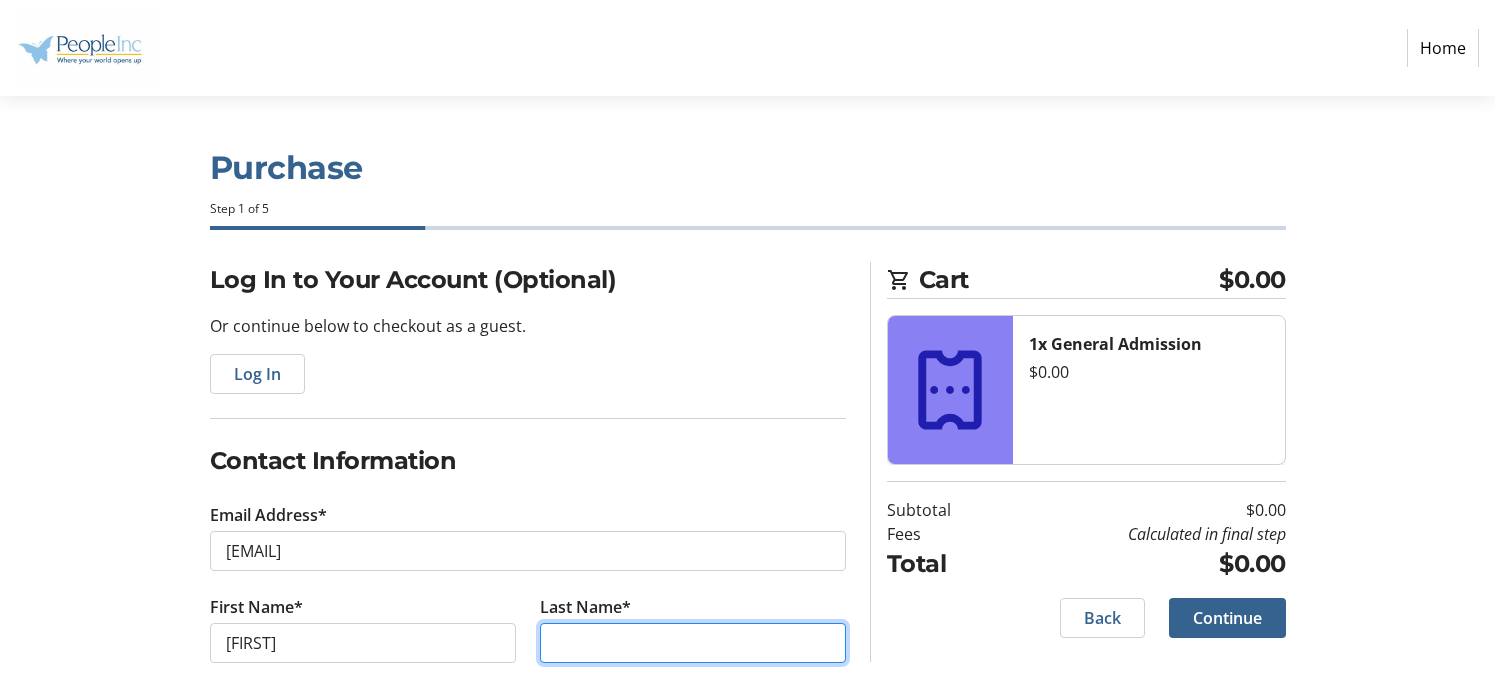 type on "[LAST]" 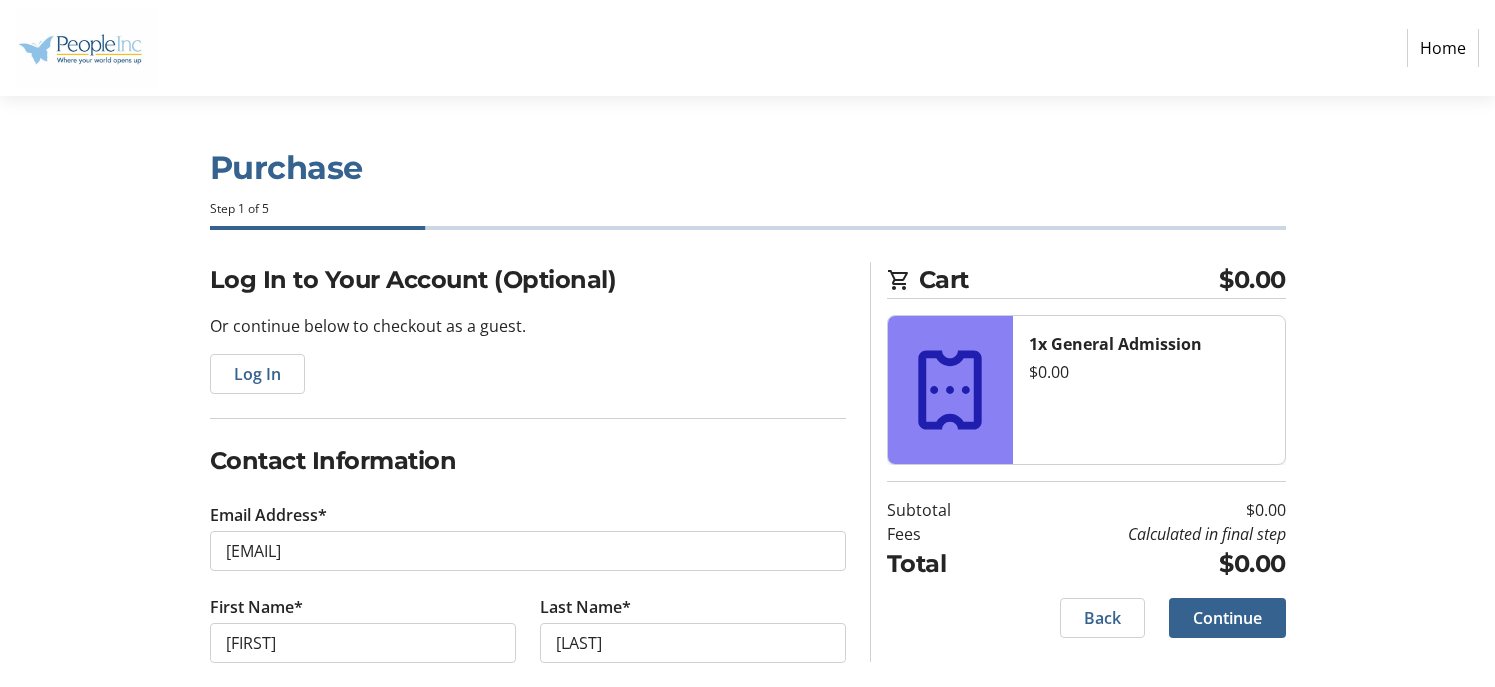 type on "[PHONE]" 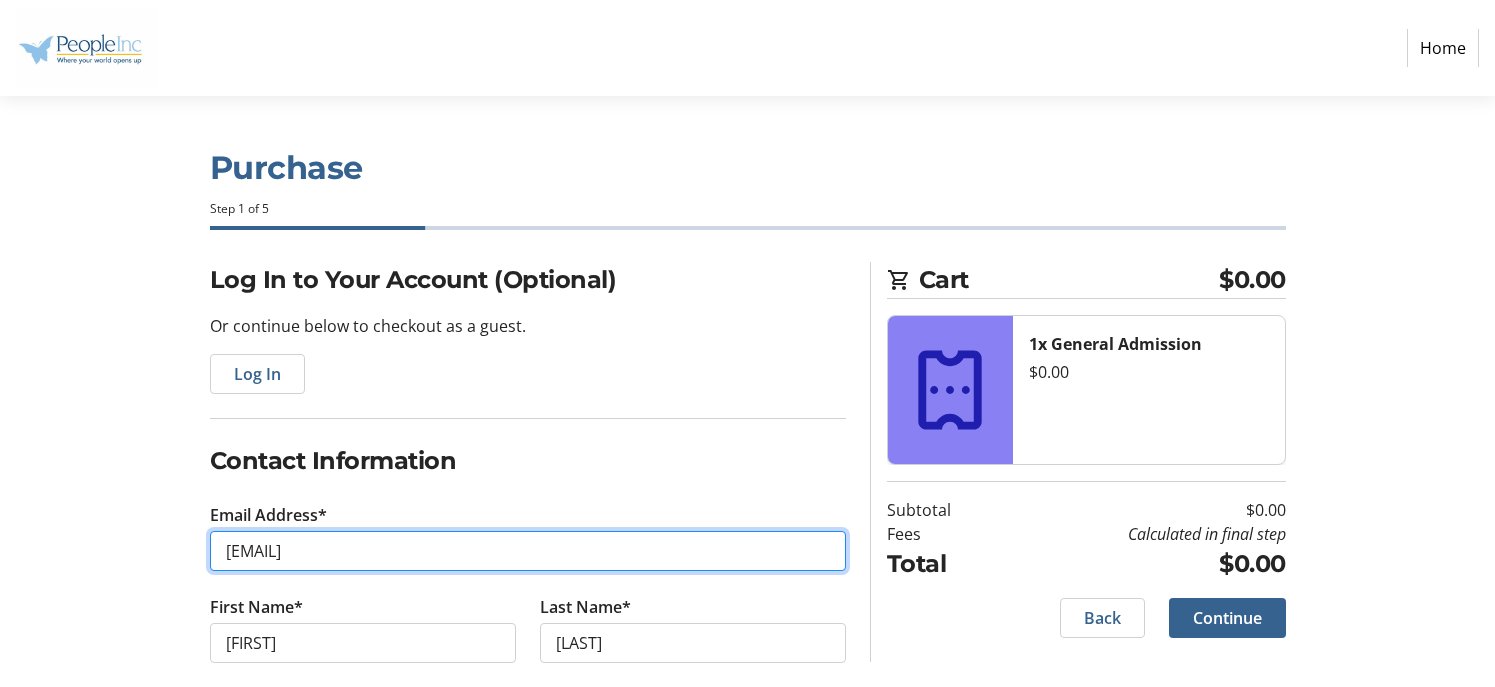 drag, startPoint x: 547, startPoint y: 547, endPoint x: 169, endPoint y: 504, distance: 380.4379 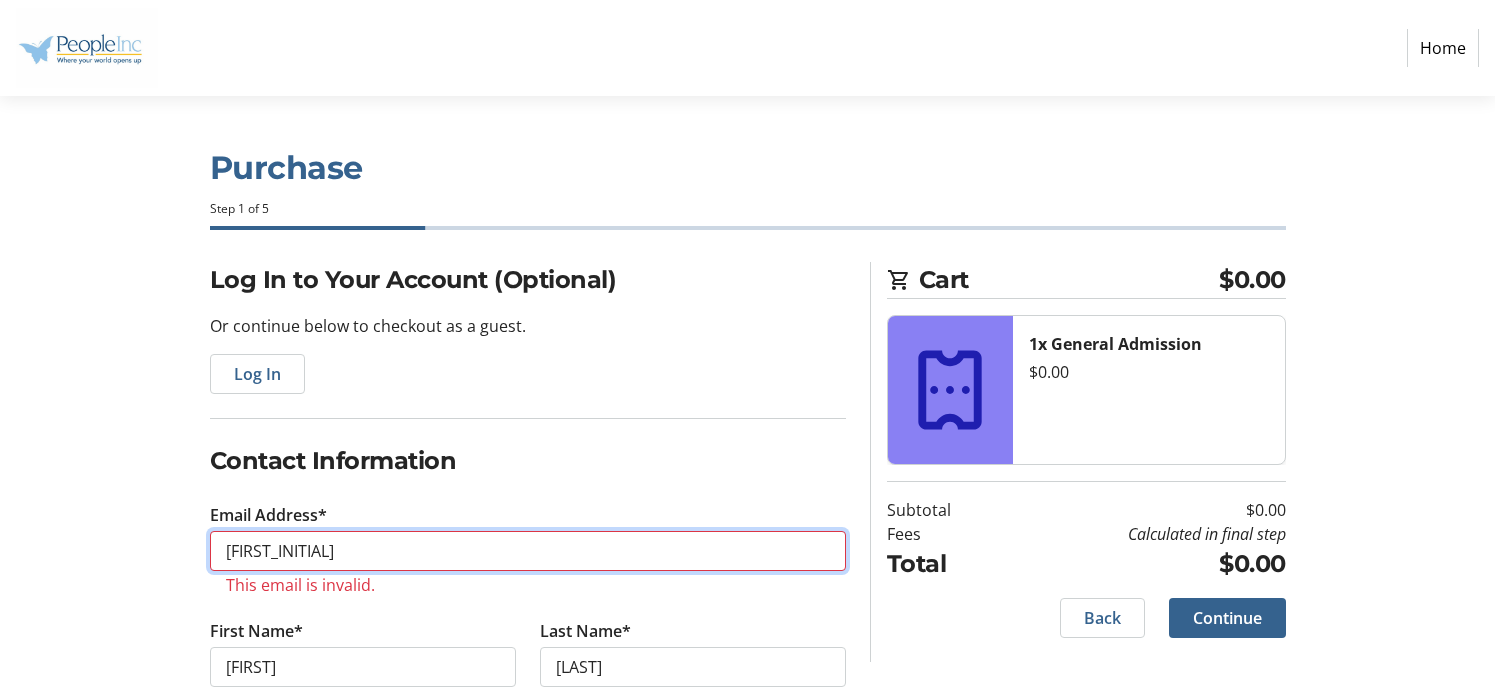 type on "kristin.manhardt@people-inc.org" 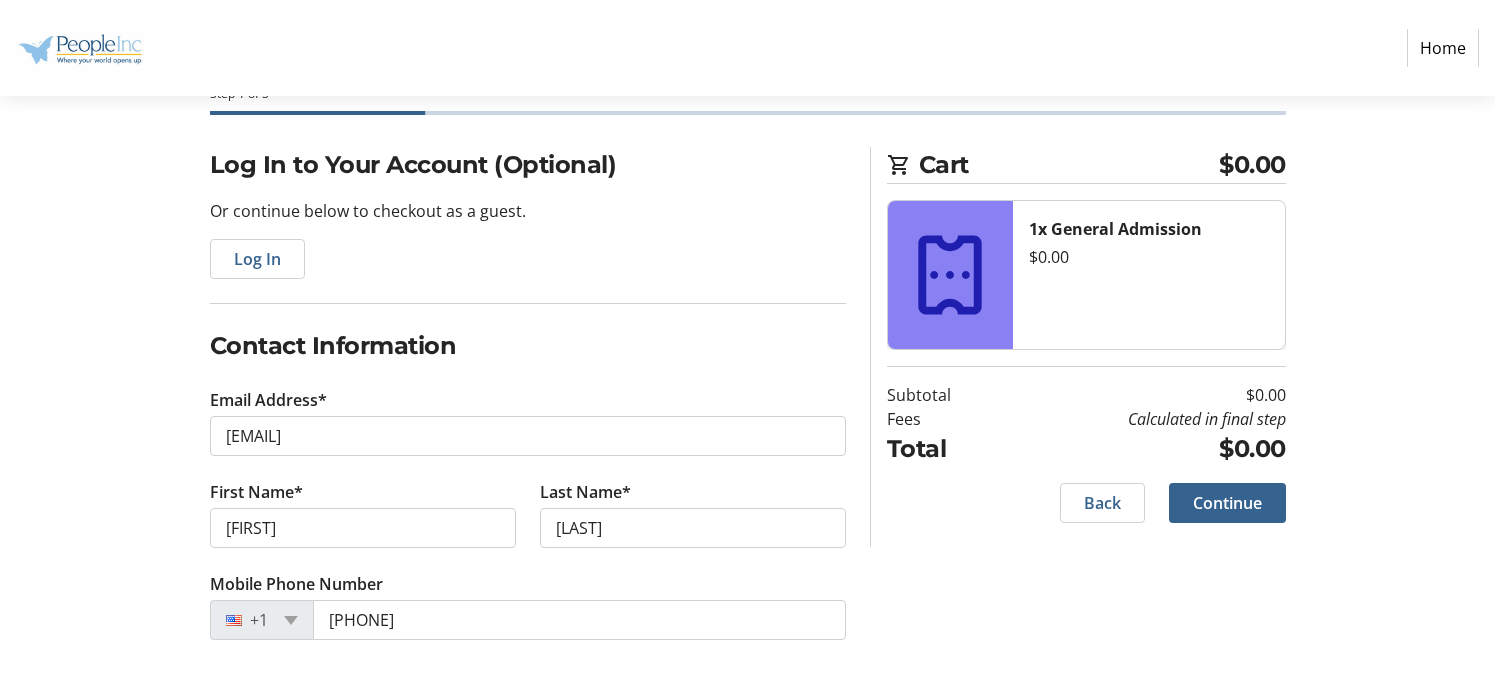 scroll, scrollTop: 116, scrollLeft: 0, axis: vertical 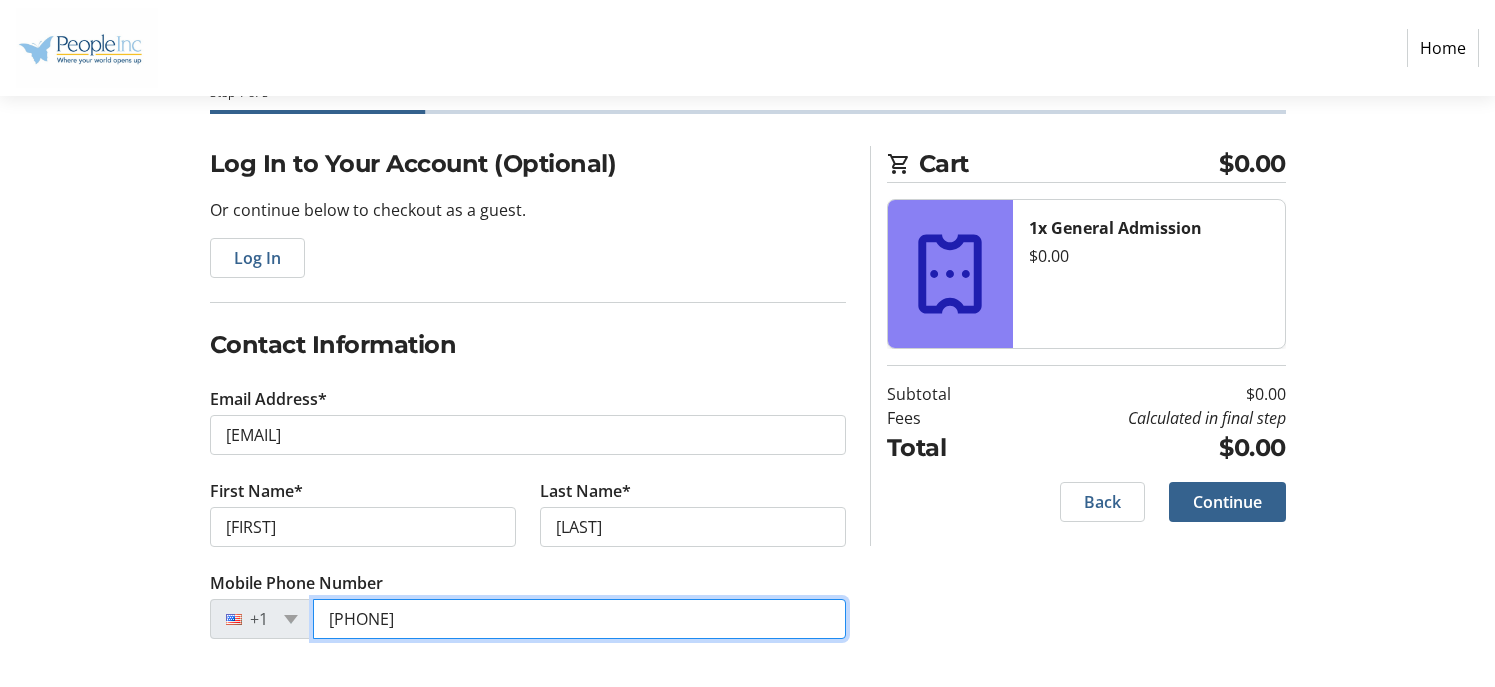 drag, startPoint x: 463, startPoint y: 618, endPoint x: 371, endPoint y: 614, distance: 92.086914 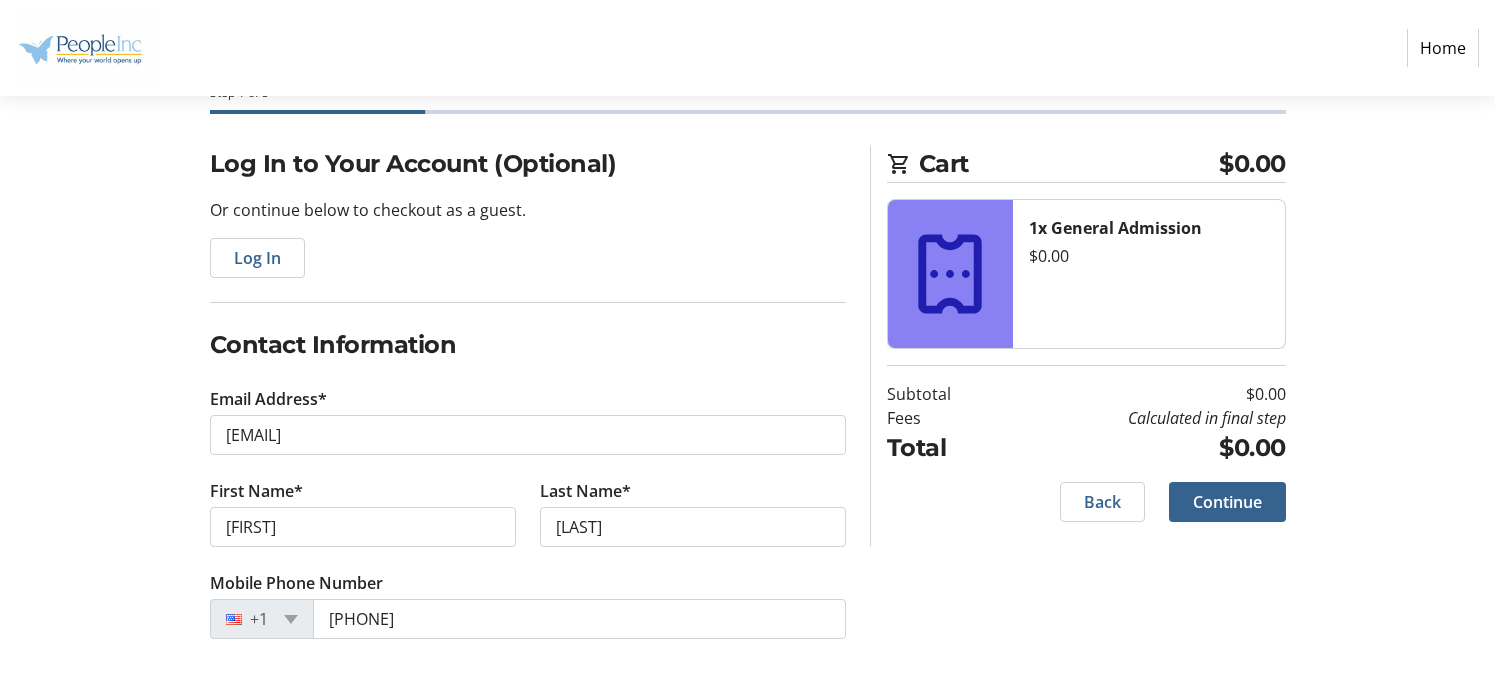 click on "Log In to Your Account (Optional) Or continue below to checkout as a guest.  Log In  Contact Information Email Address* kristin.manhardt@people-inc.org First Name* Kristin Last Name* Manhardt  Mobile Phone Number  +1 (716) 471-7844 Cart $0.00 1x General Admission  $0.00  Subtotal  $0.00  Fees  Calculated in final step  Total  $0.00   Back   Continue" at bounding box center (748, 416) 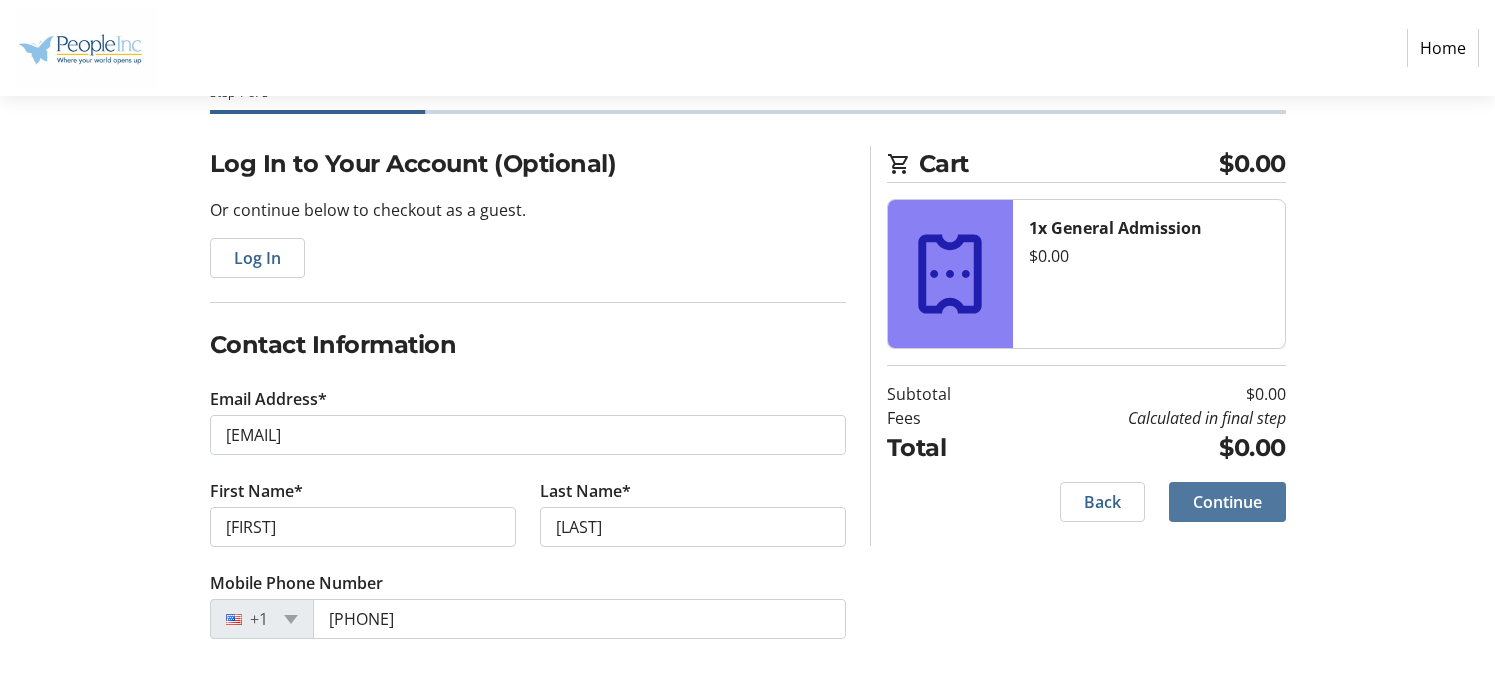 click on "Continue" at bounding box center (1227, 502) 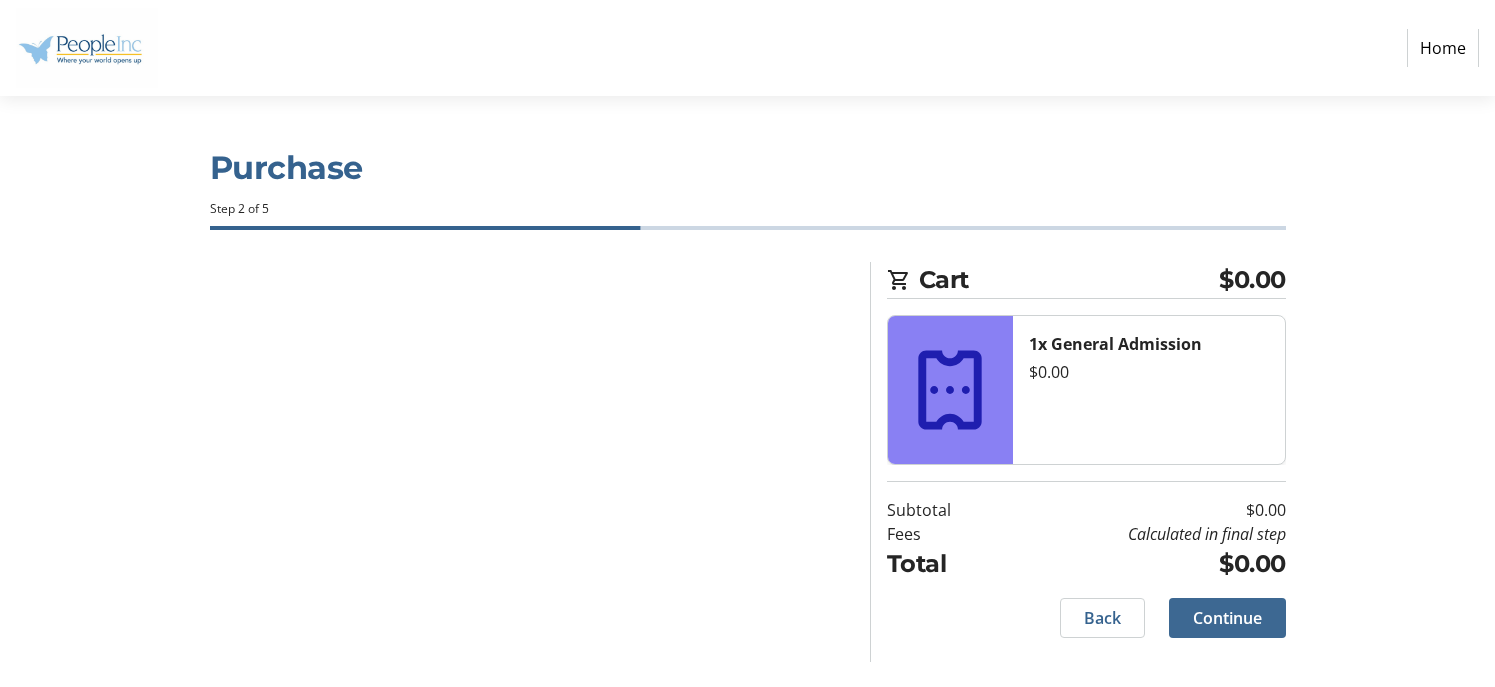 scroll, scrollTop: 0, scrollLeft: 0, axis: both 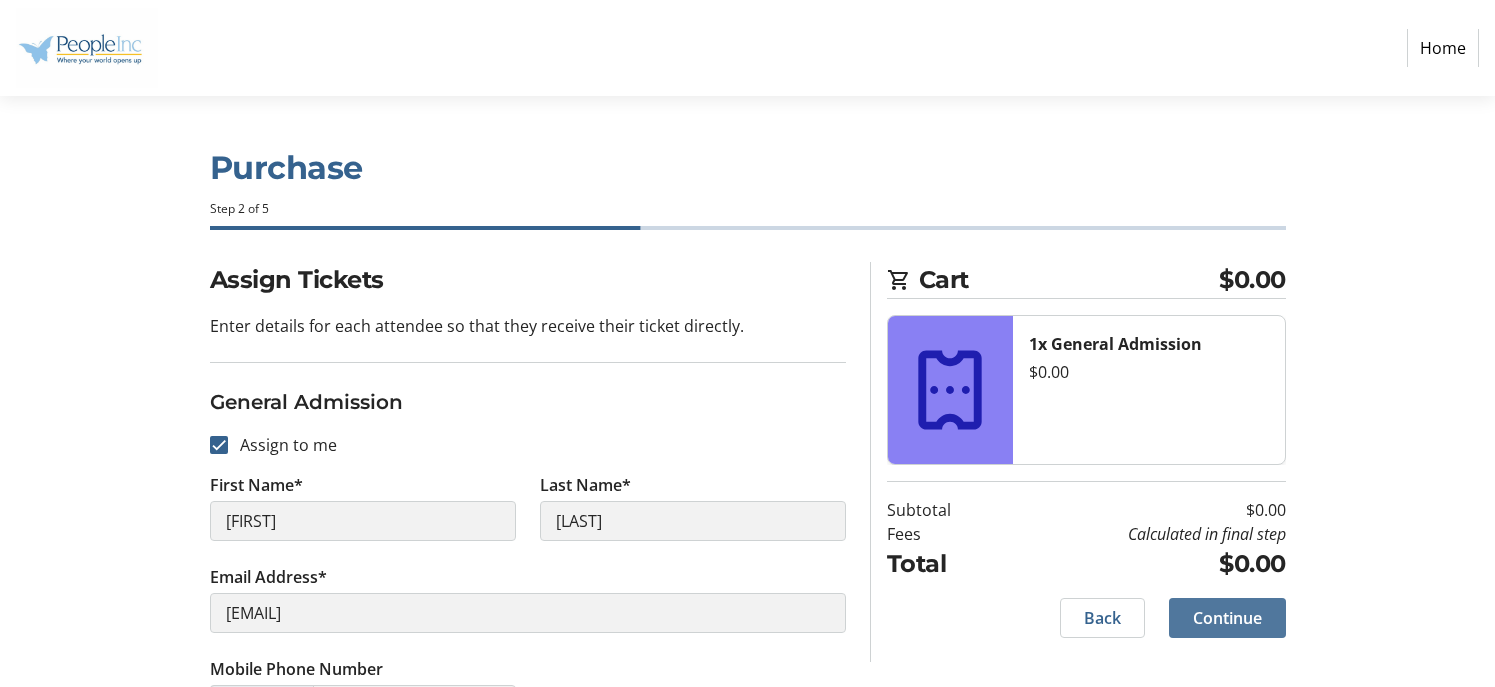 click on "Continue" at bounding box center (1227, 618) 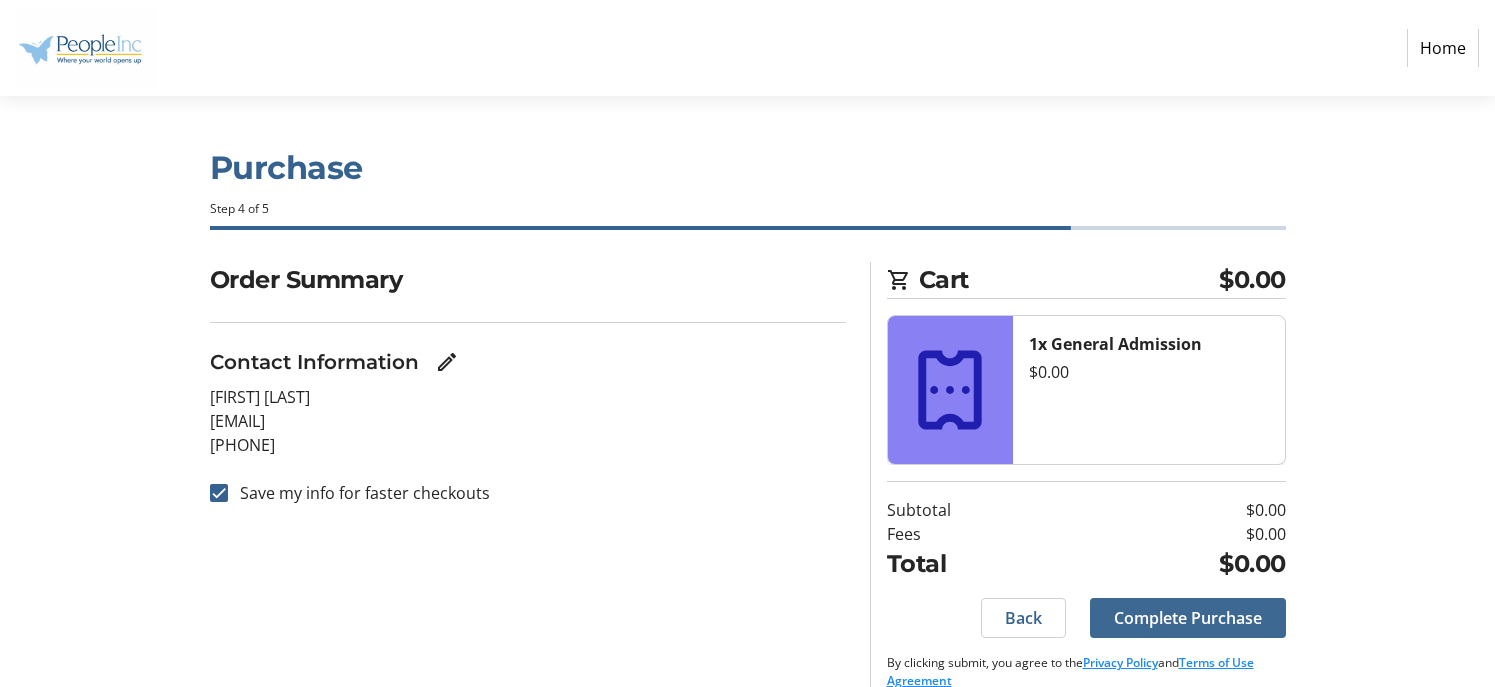 click on "Complete Purchase" at bounding box center [1188, 618] 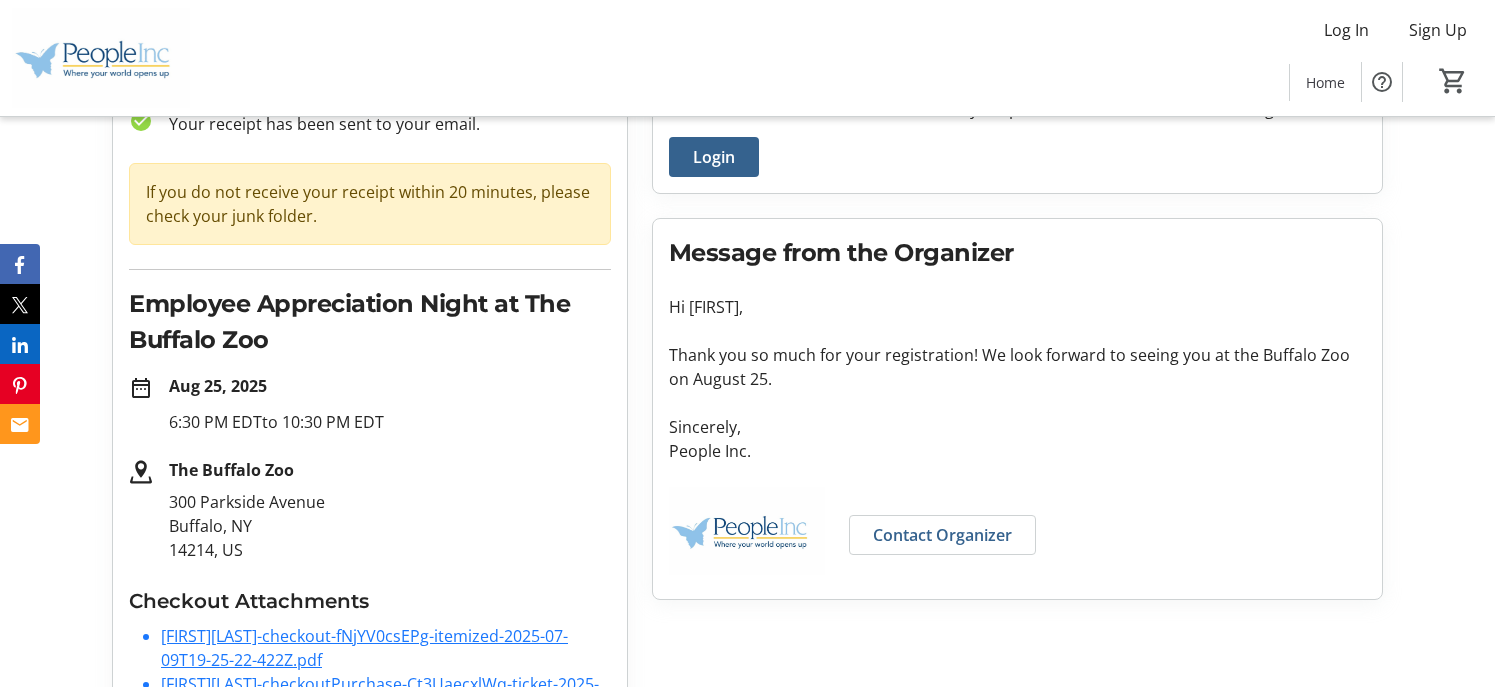 scroll, scrollTop: 0, scrollLeft: 0, axis: both 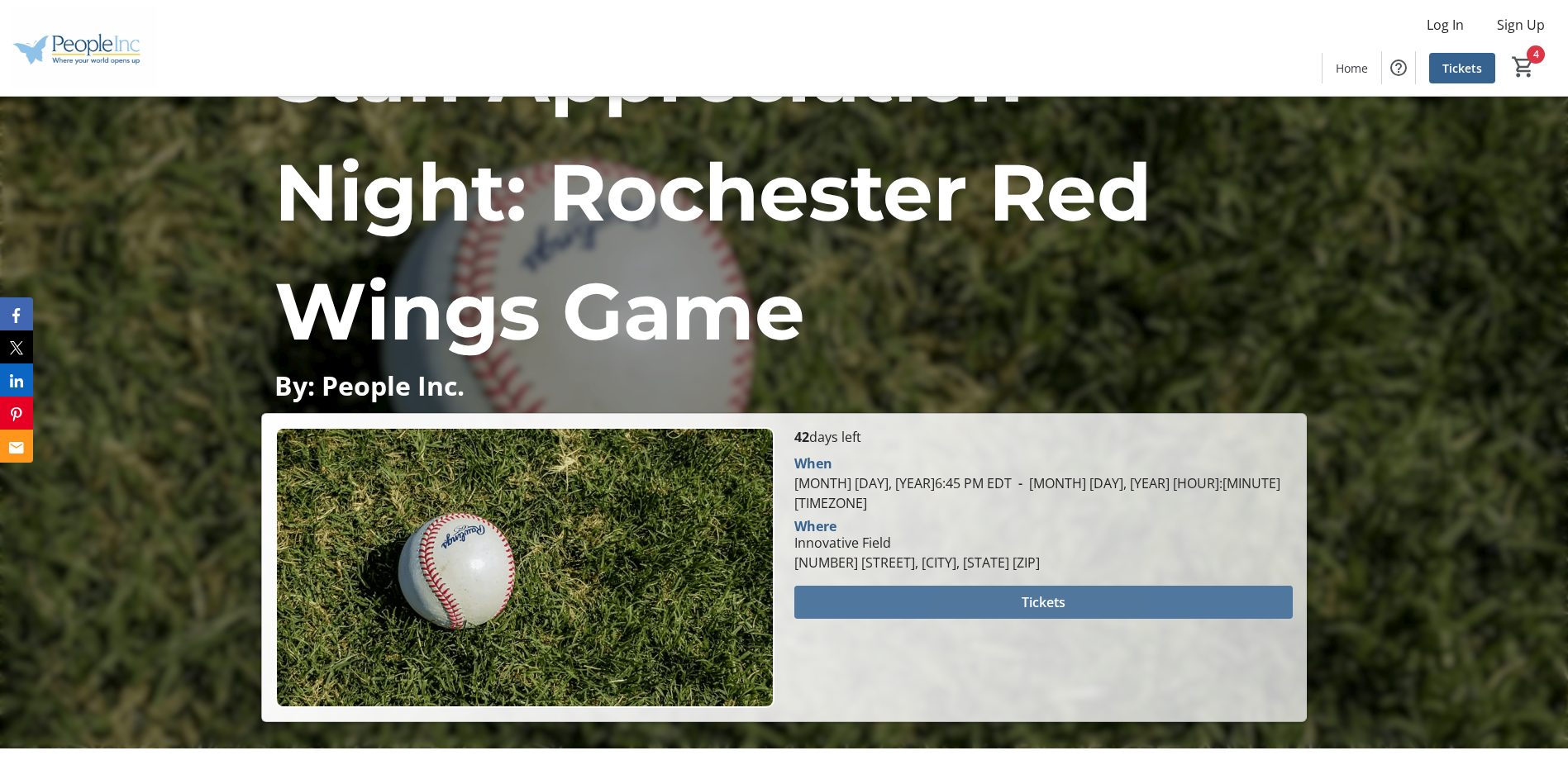 click at bounding box center [1043, 602] 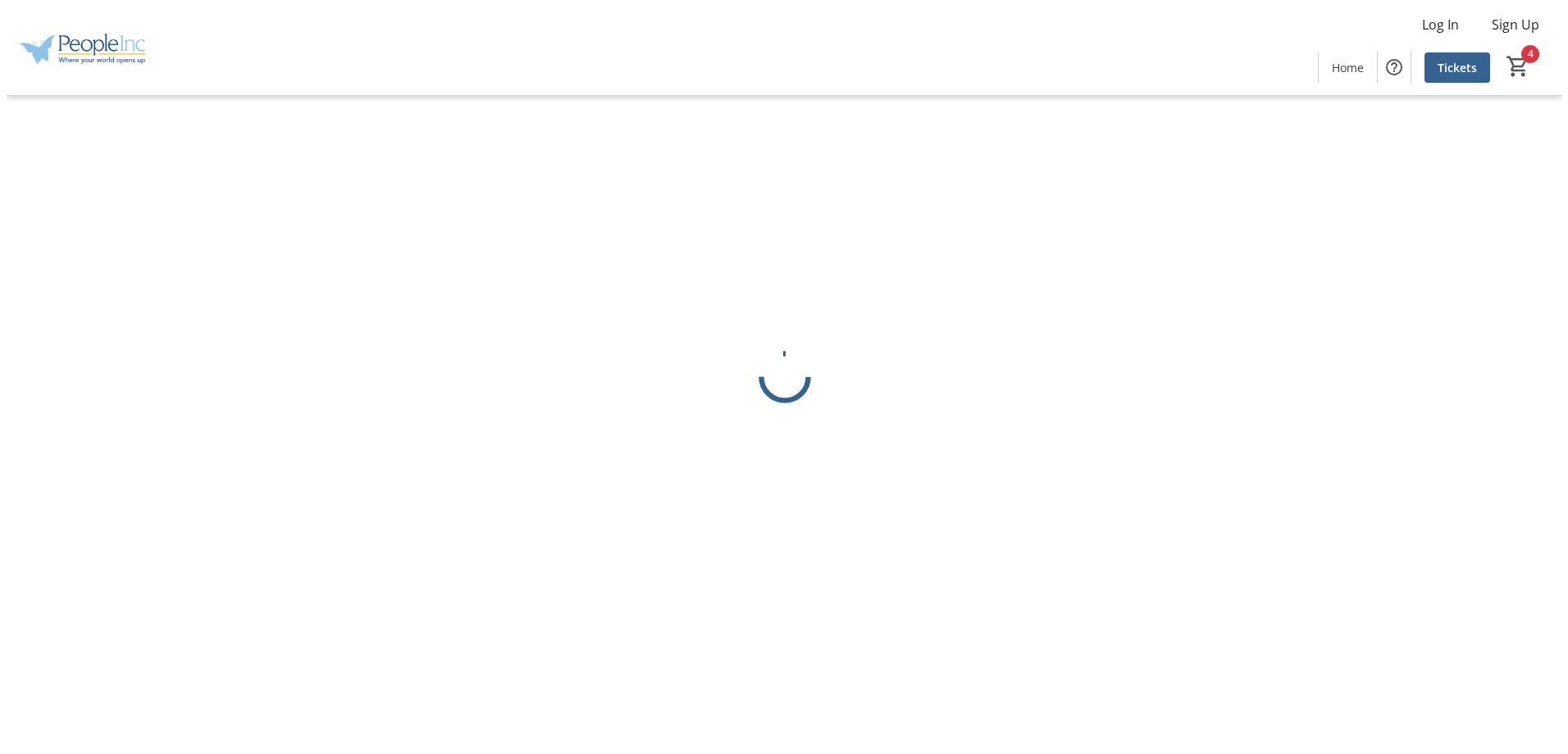 scroll, scrollTop: 0, scrollLeft: 0, axis: both 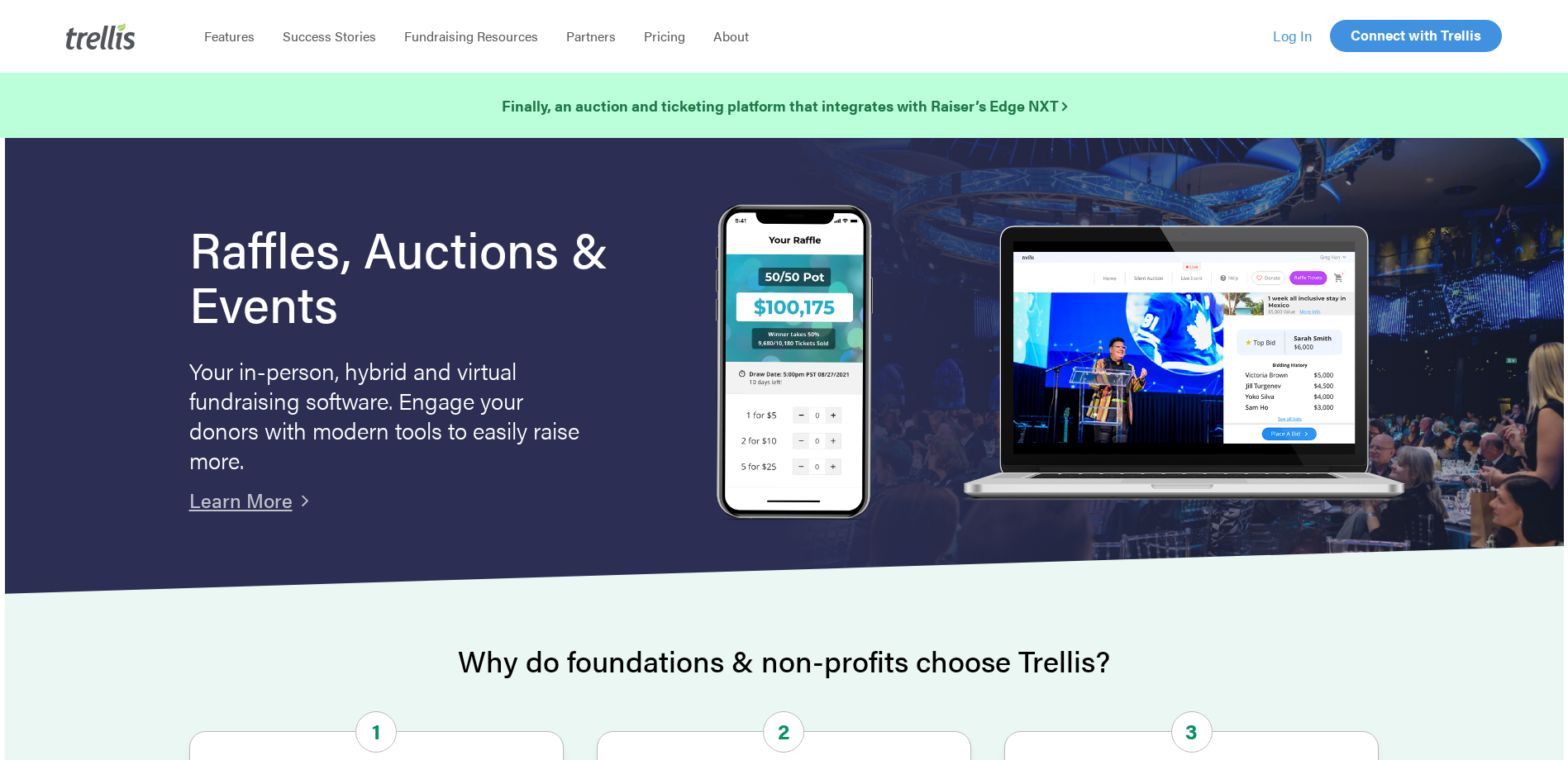 click on "Log In" at bounding box center (1293, 36) 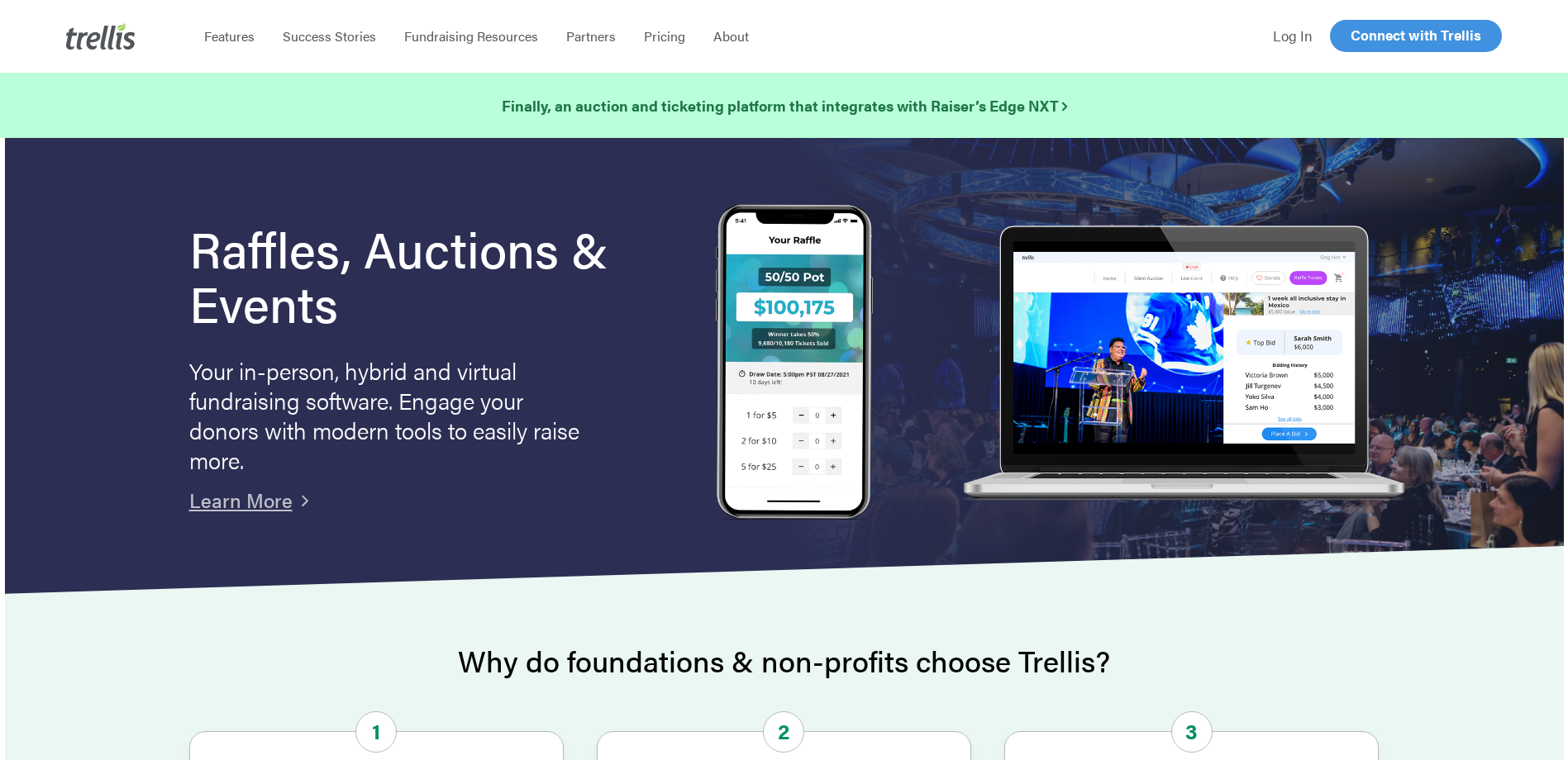 drag, startPoint x: 0, startPoint y: 0, endPoint x: 1257, endPoint y: 335, distance: 1300.8743 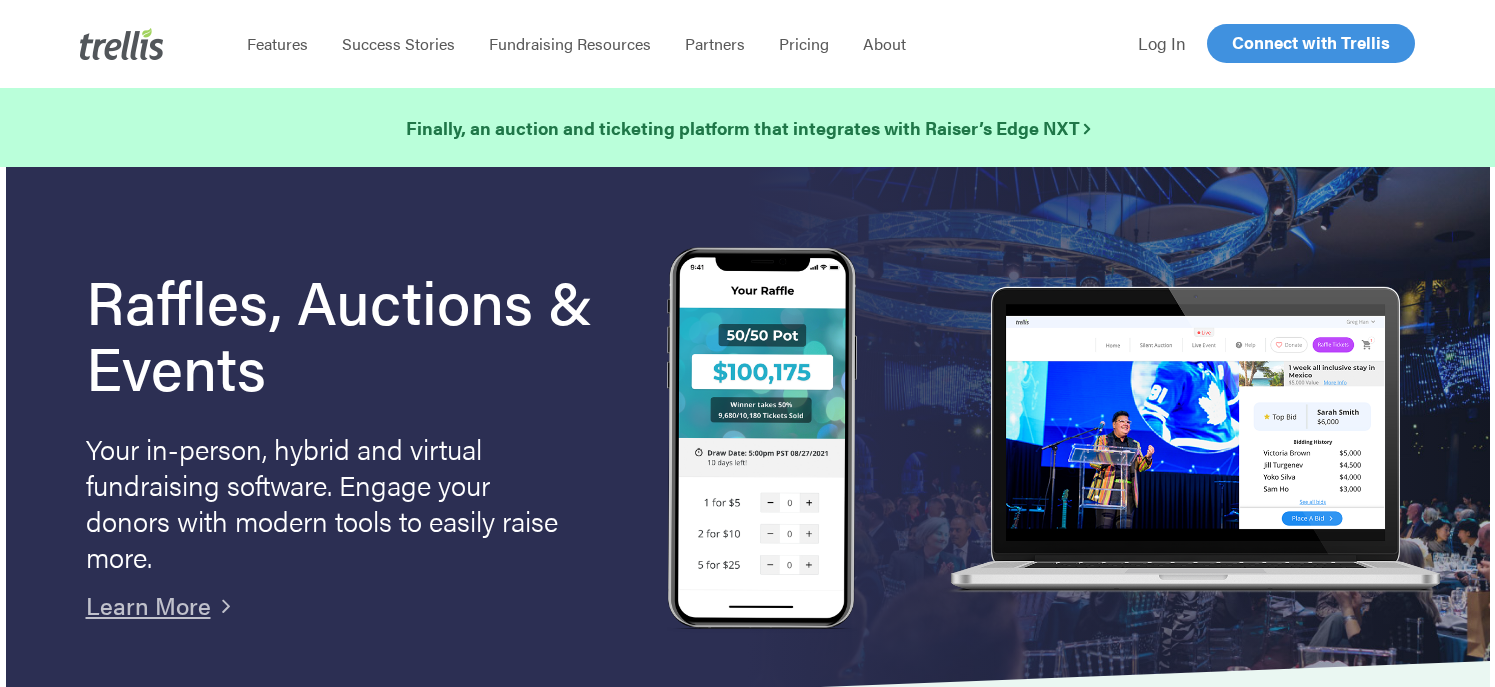 scroll, scrollTop: 0, scrollLeft: 0, axis: both 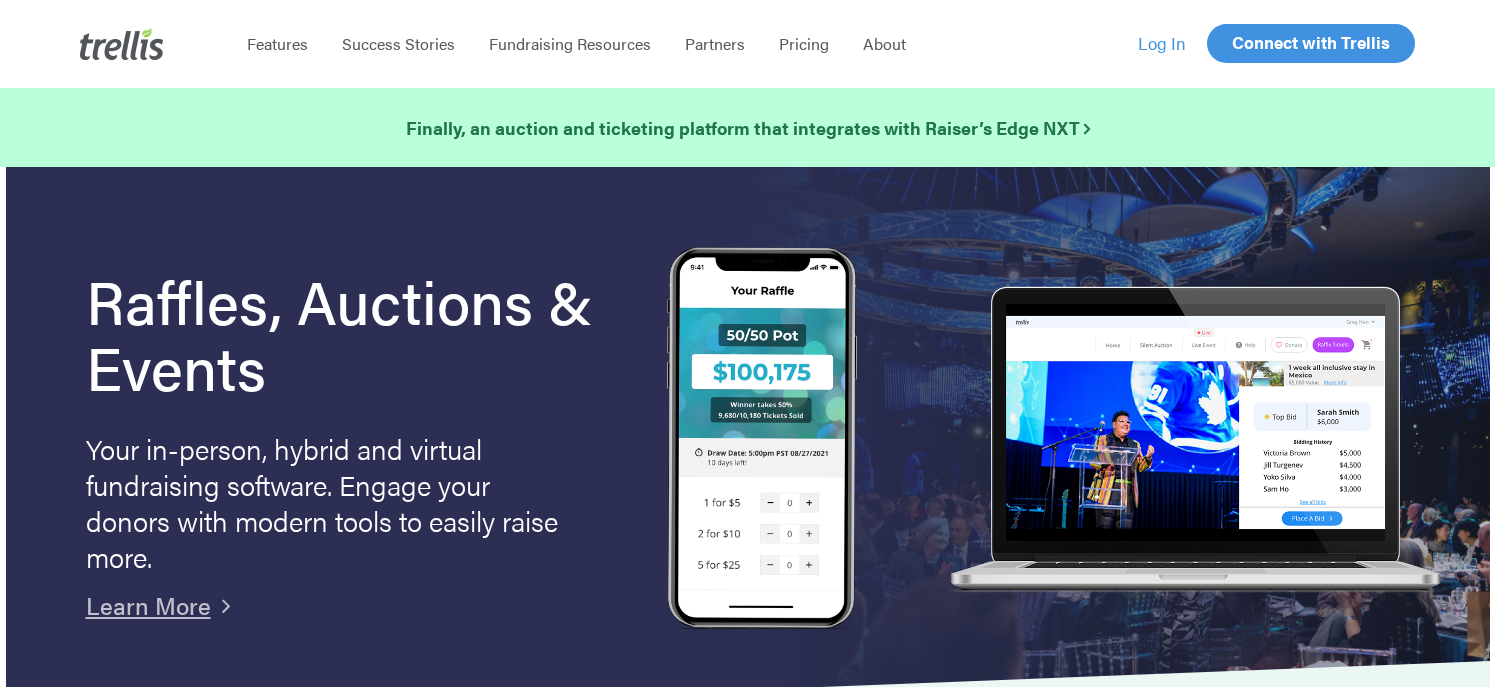 click on "Log In" at bounding box center [1162, 43] 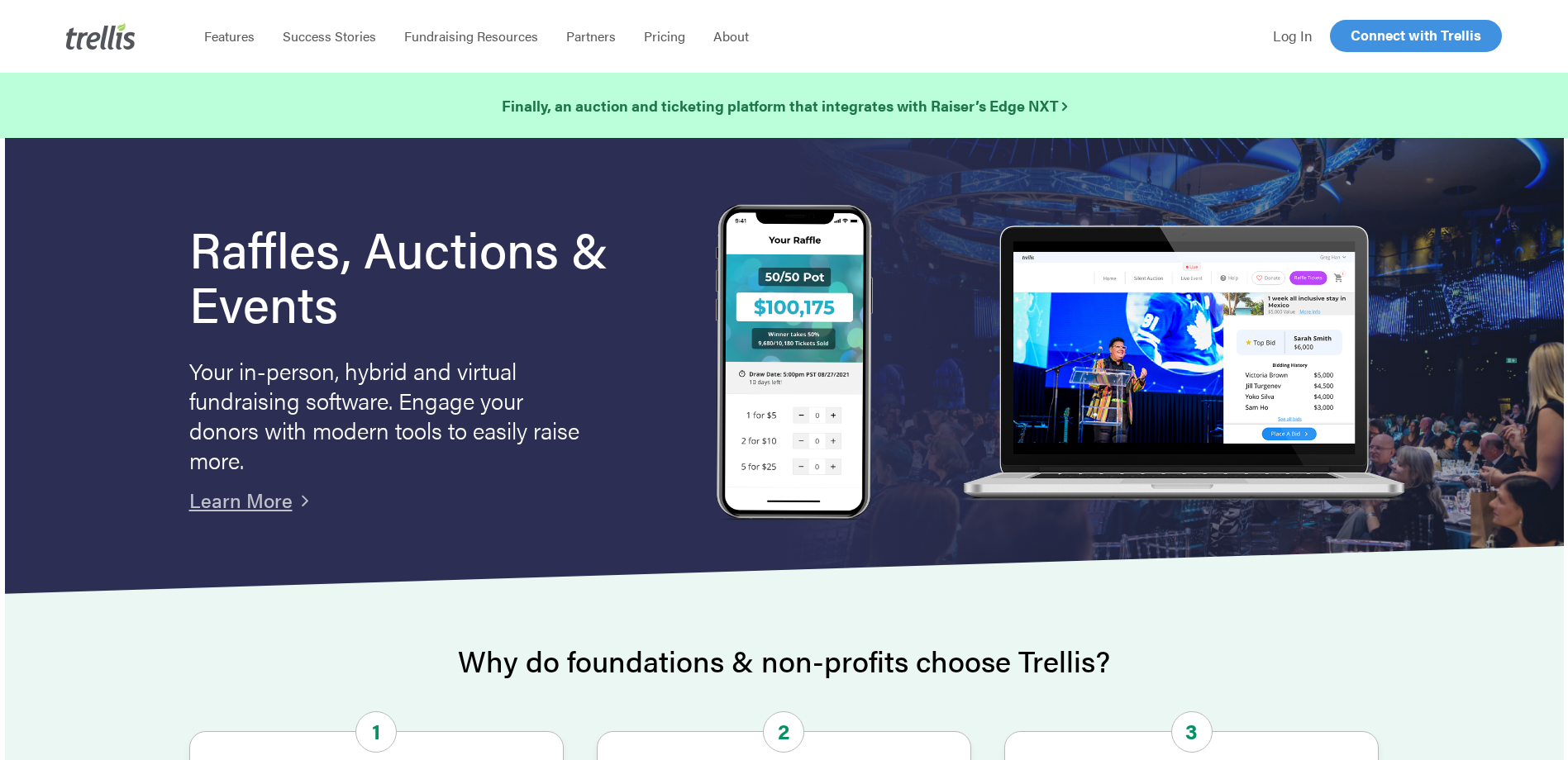 click on "Log In" at bounding box center [1293, 36] 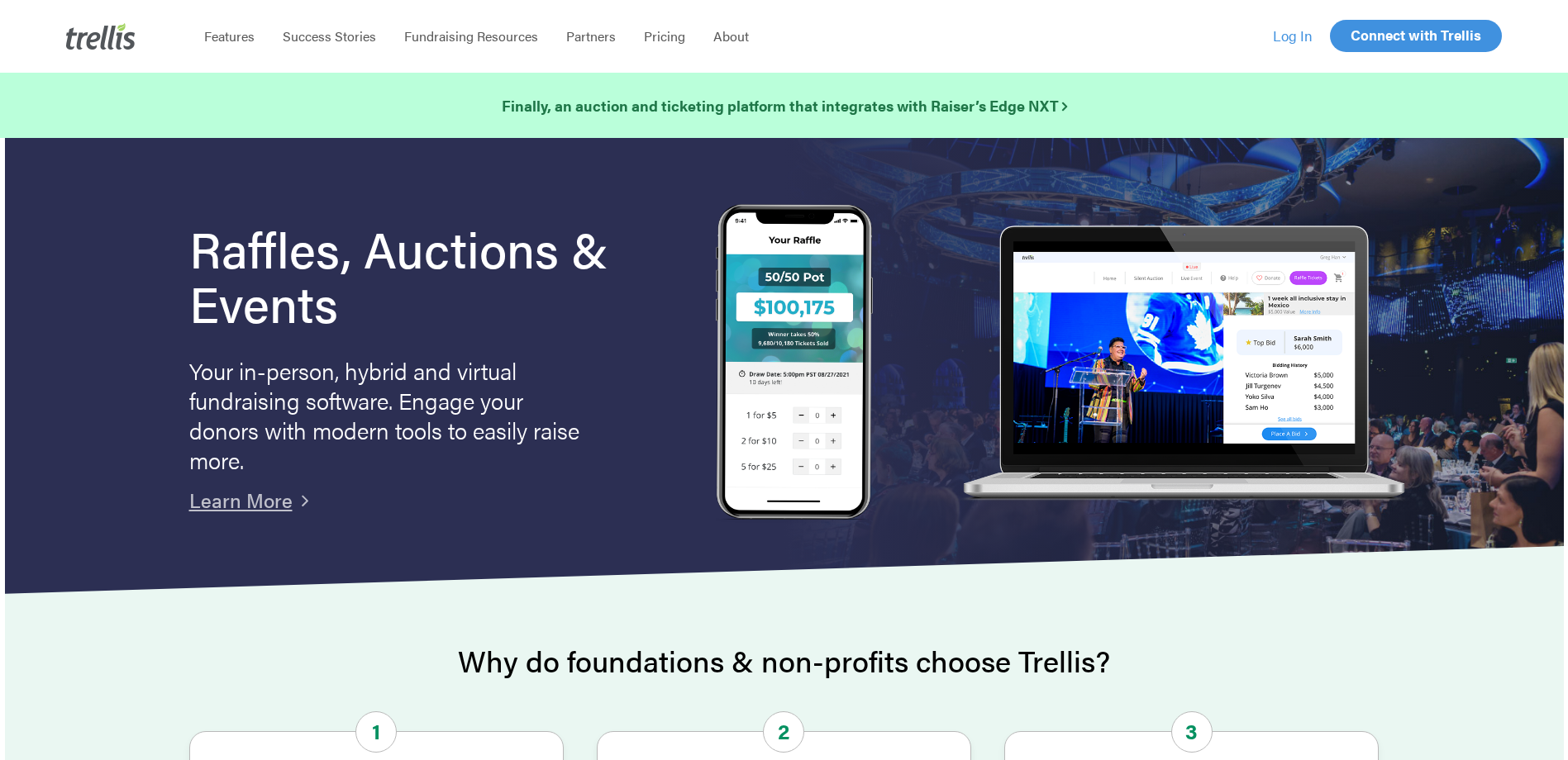 scroll, scrollTop: 0, scrollLeft: 0, axis: both 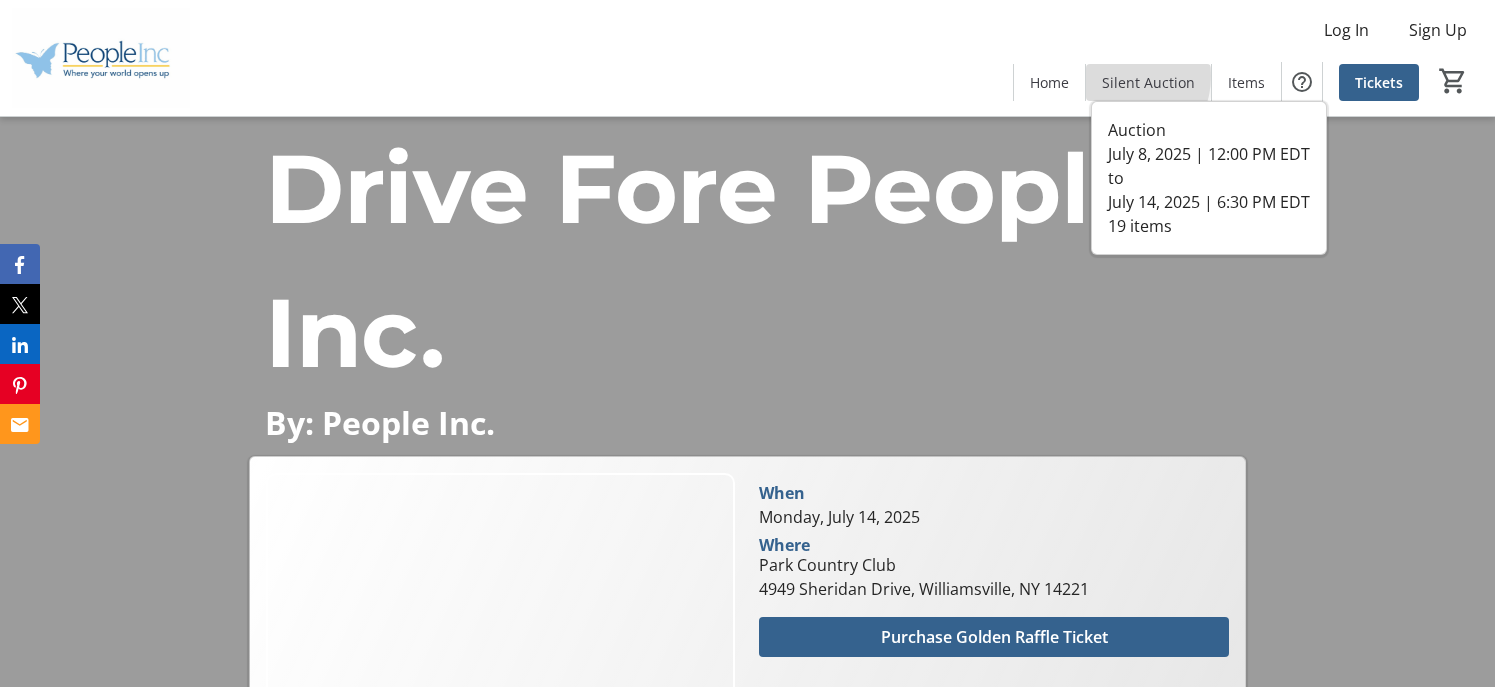 click on "Silent Auction" at bounding box center [1148, 82] 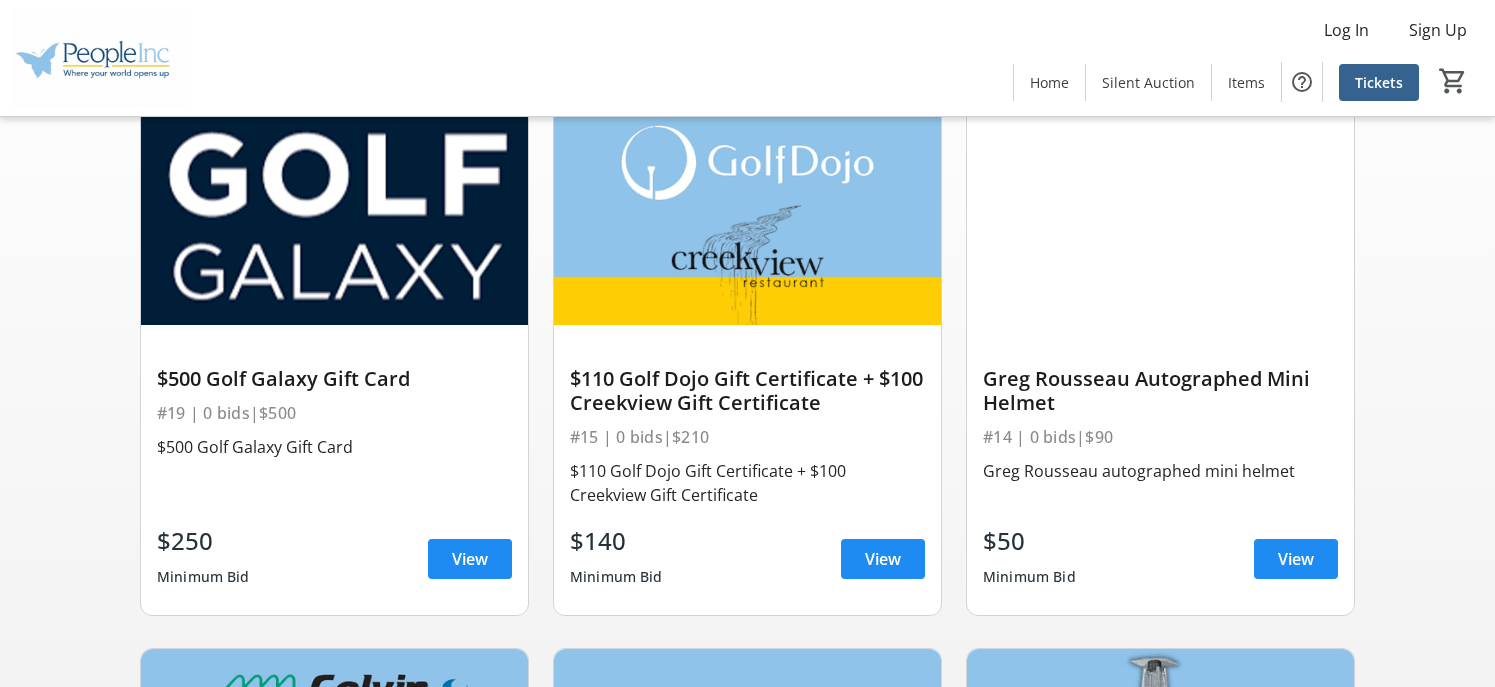 scroll, scrollTop: 0, scrollLeft: 0, axis: both 